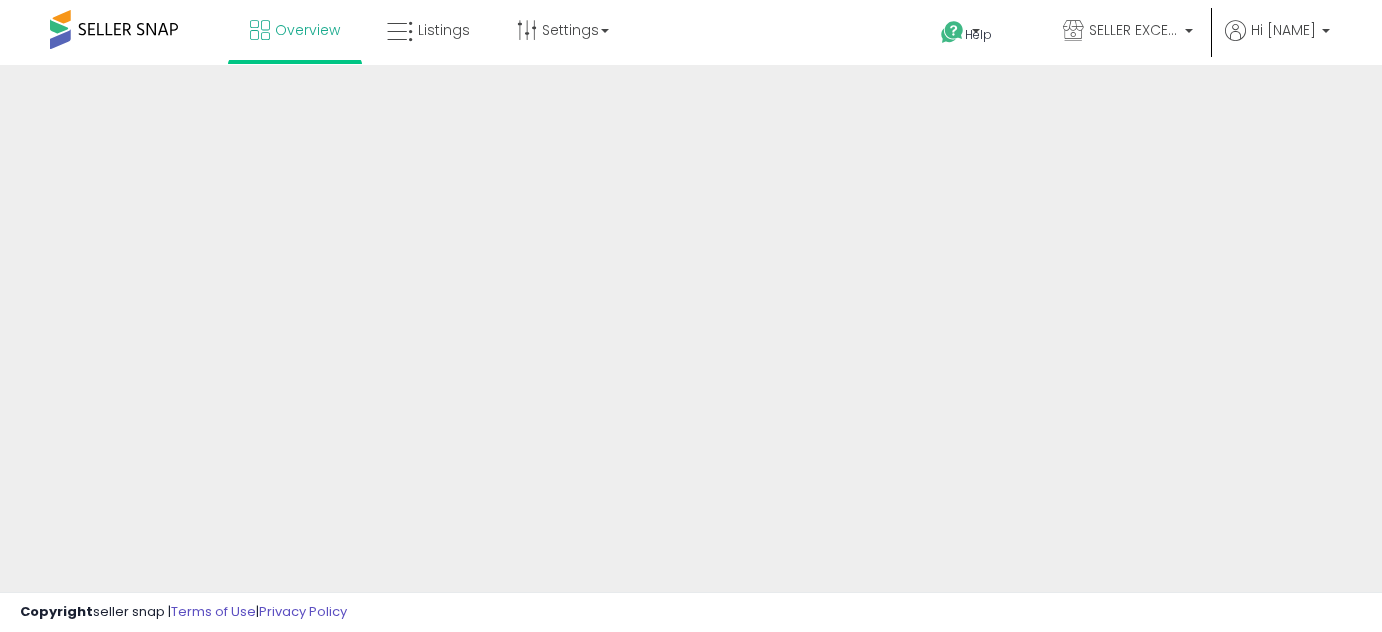 scroll, scrollTop: 0, scrollLeft: 0, axis: both 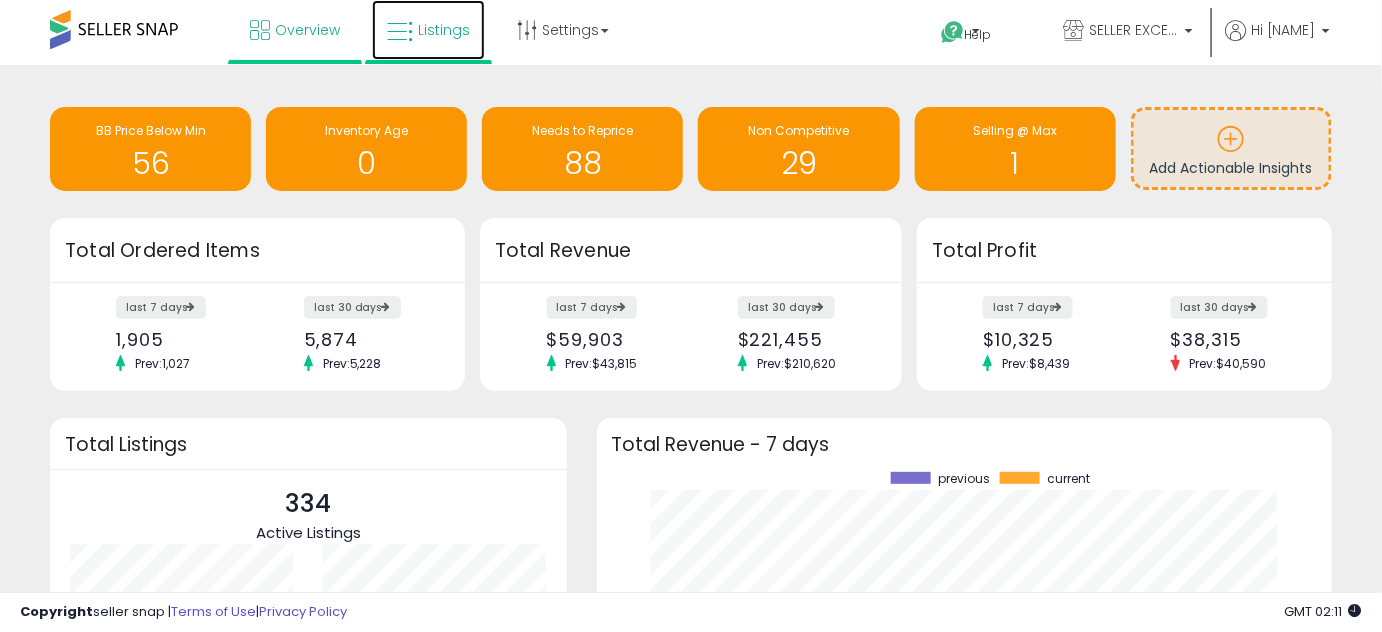 click on "Listings" at bounding box center (444, 30) 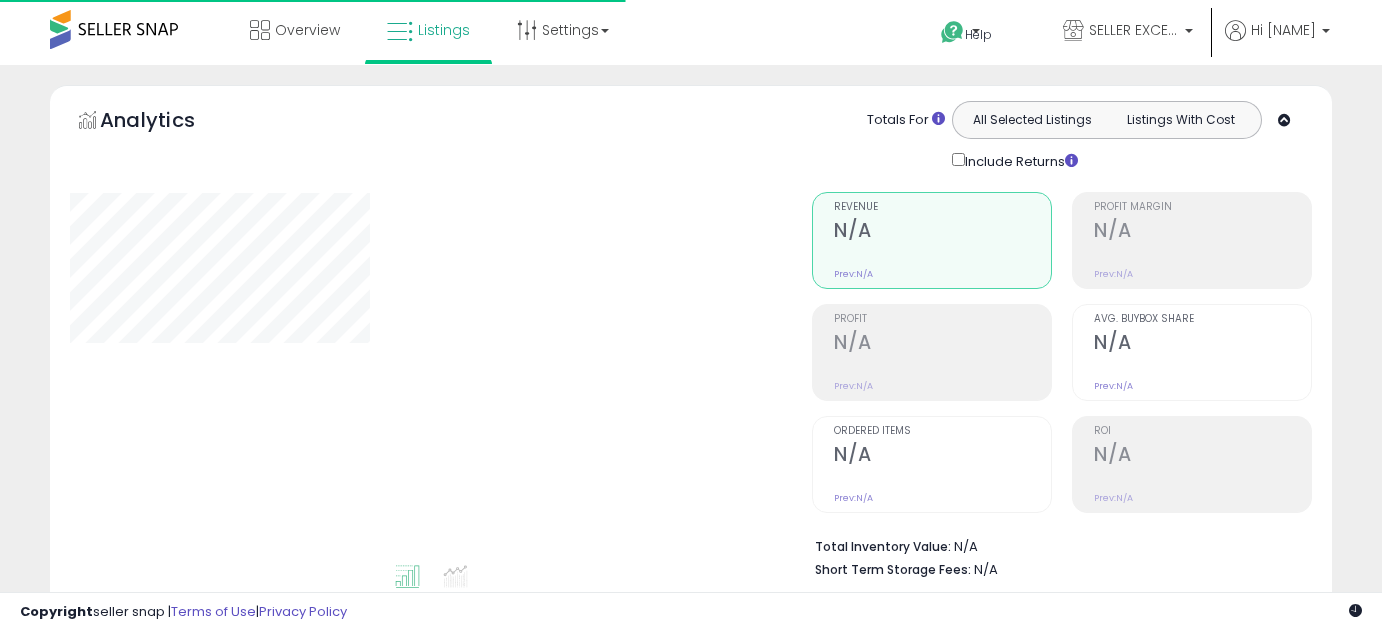 scroll, scrollTop: 0, scrollLeft: 0, axis: both 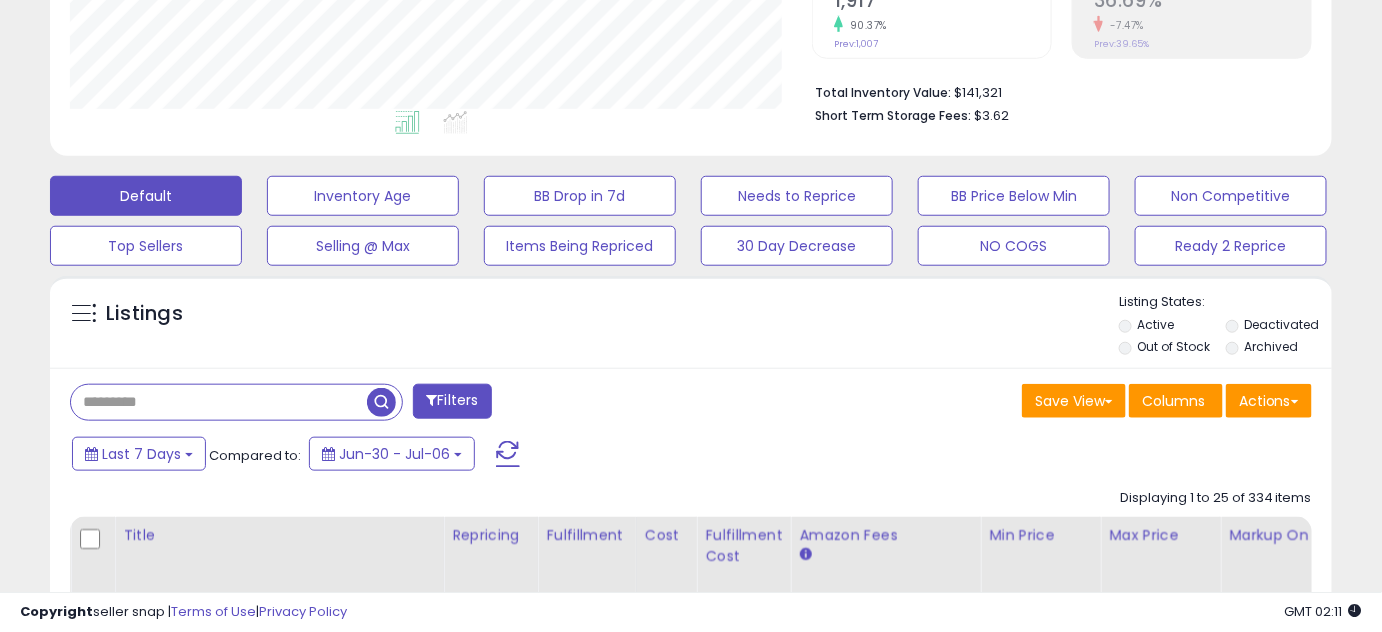 click at bounding box center [219, 402] 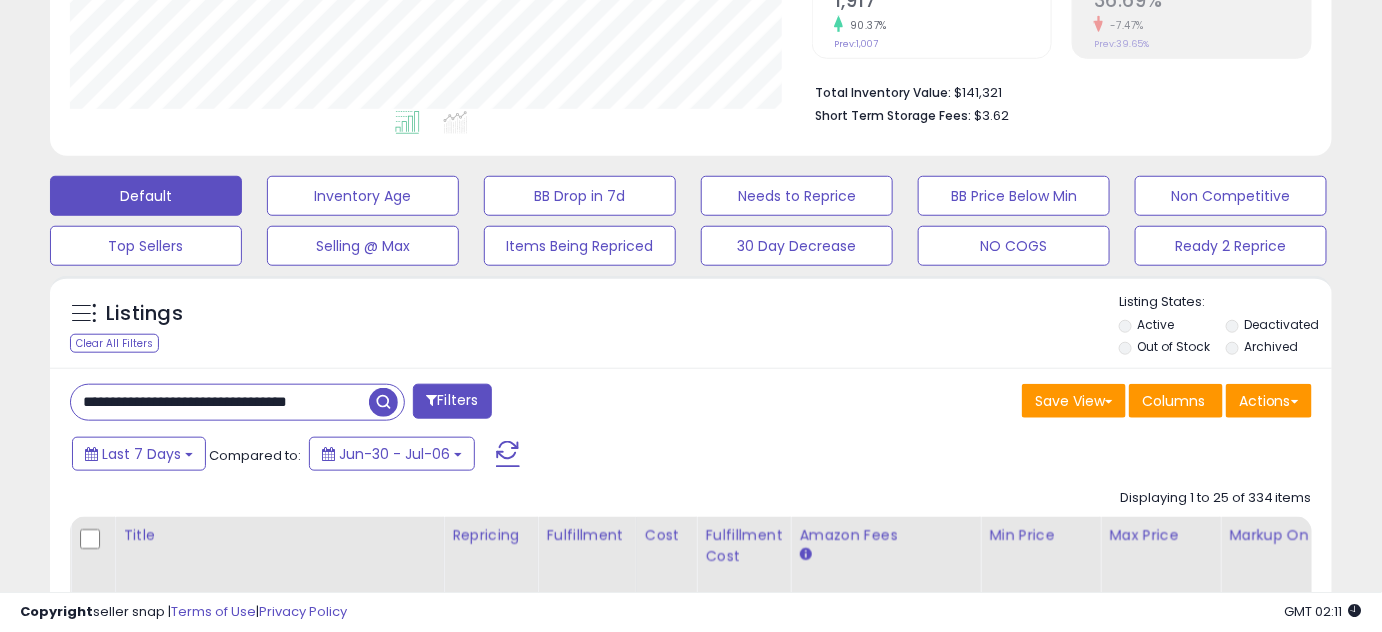 scroll, scrollTop: 0, scrollLeft: 17, axis: horizontal 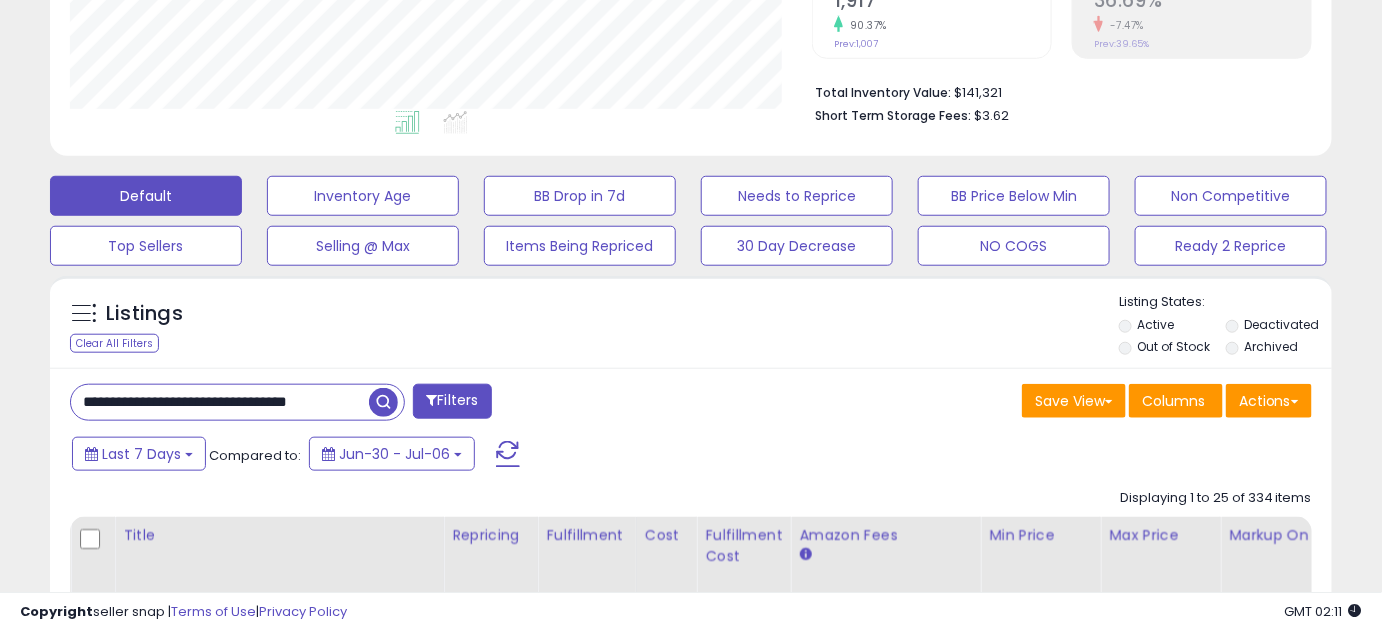click on "Deactivated" at bounding box center [1278, 327] 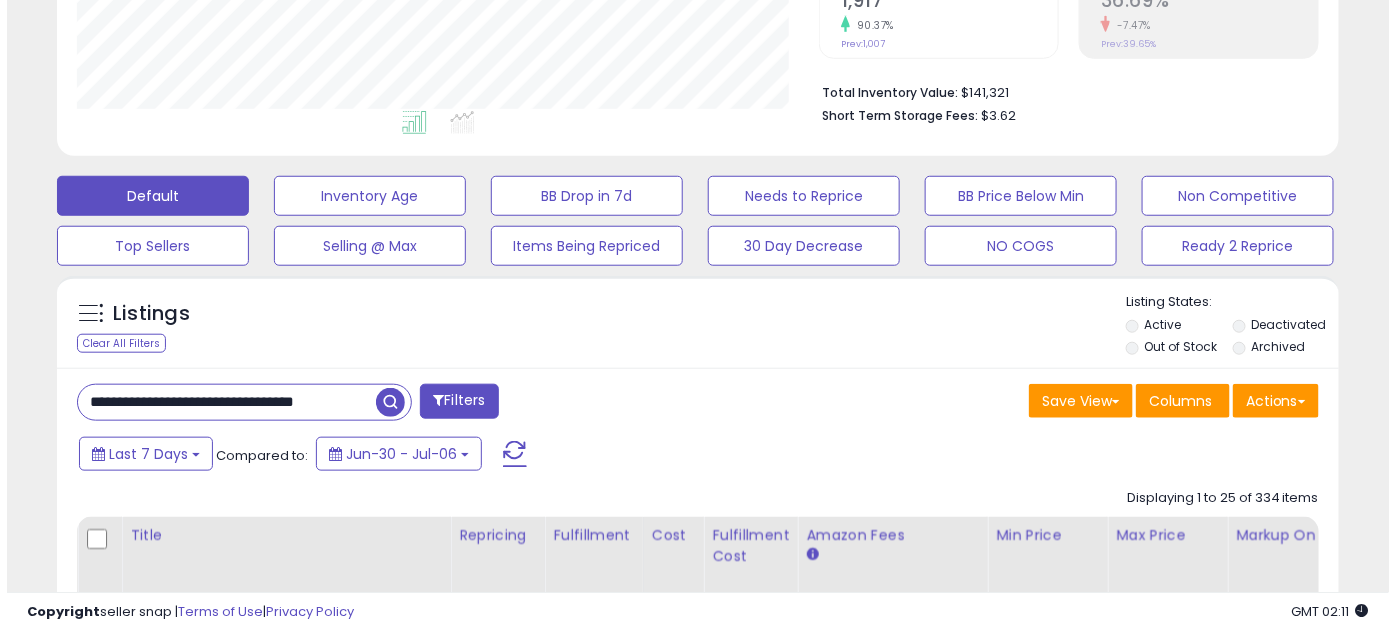 scroll, scrollTop: 0, scrollLeft: 0, axis: both 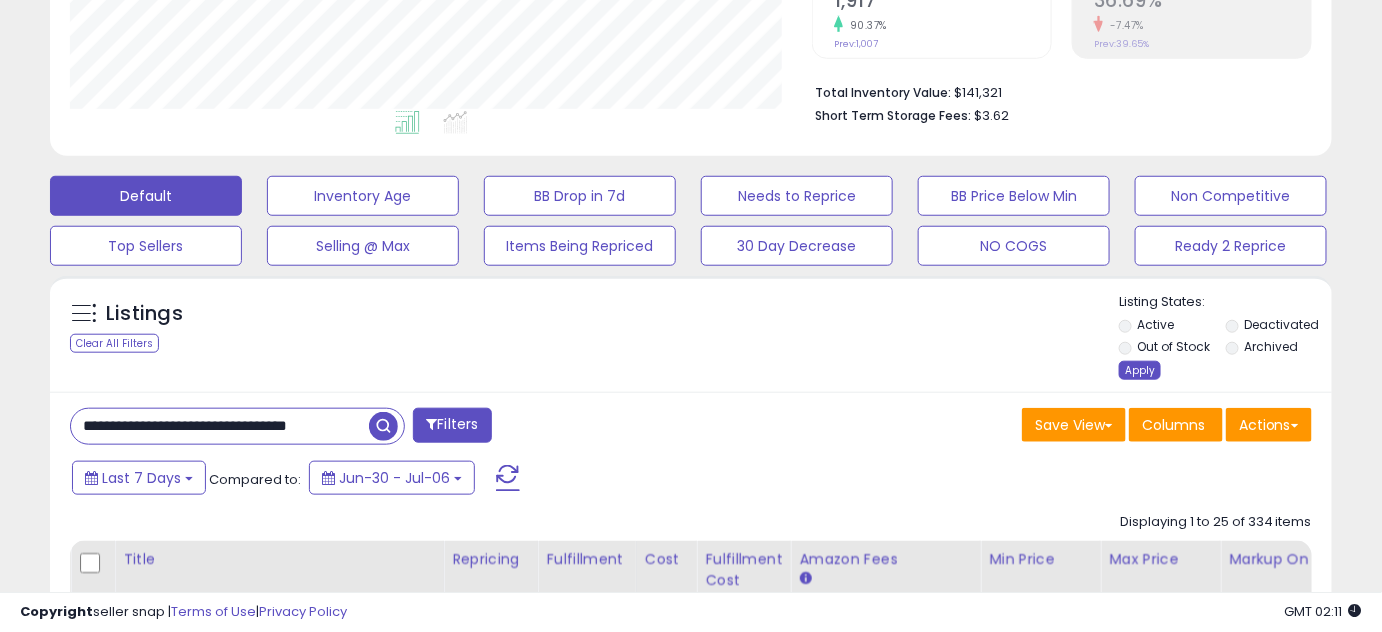 click on "Apply" at bounding box center (1140, 370) 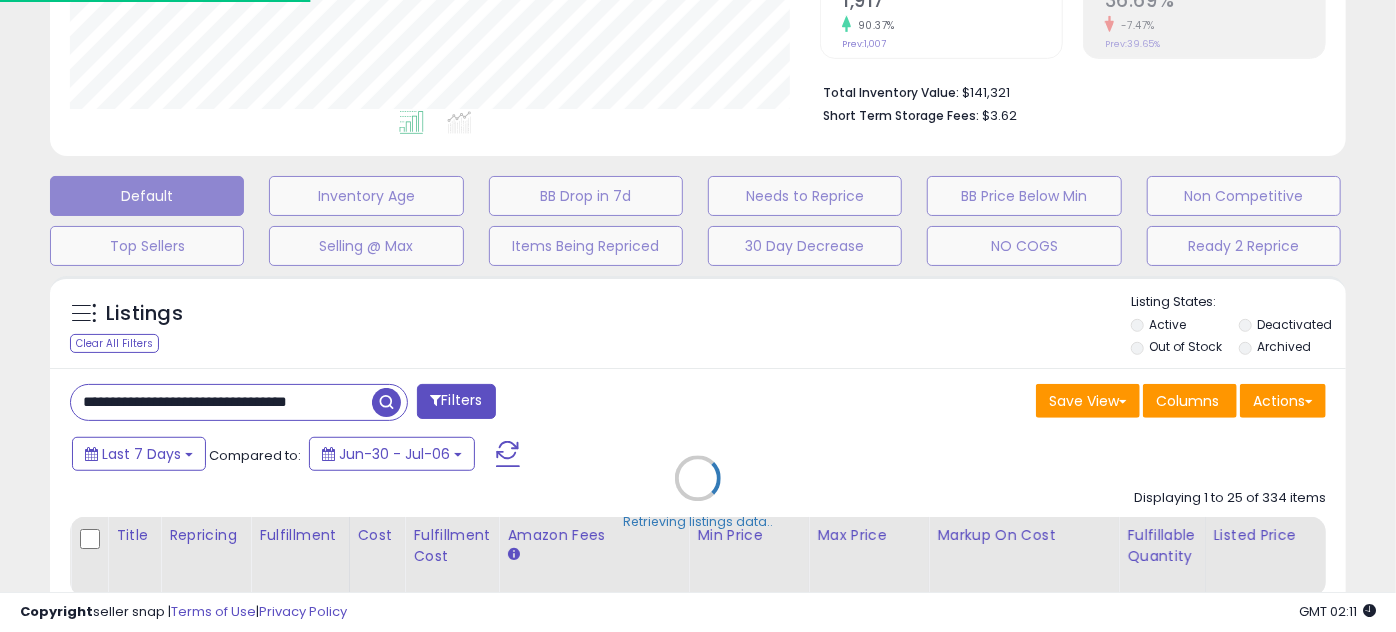 scroll, scrollTop: 0, scrollLeft: 0, axis: both 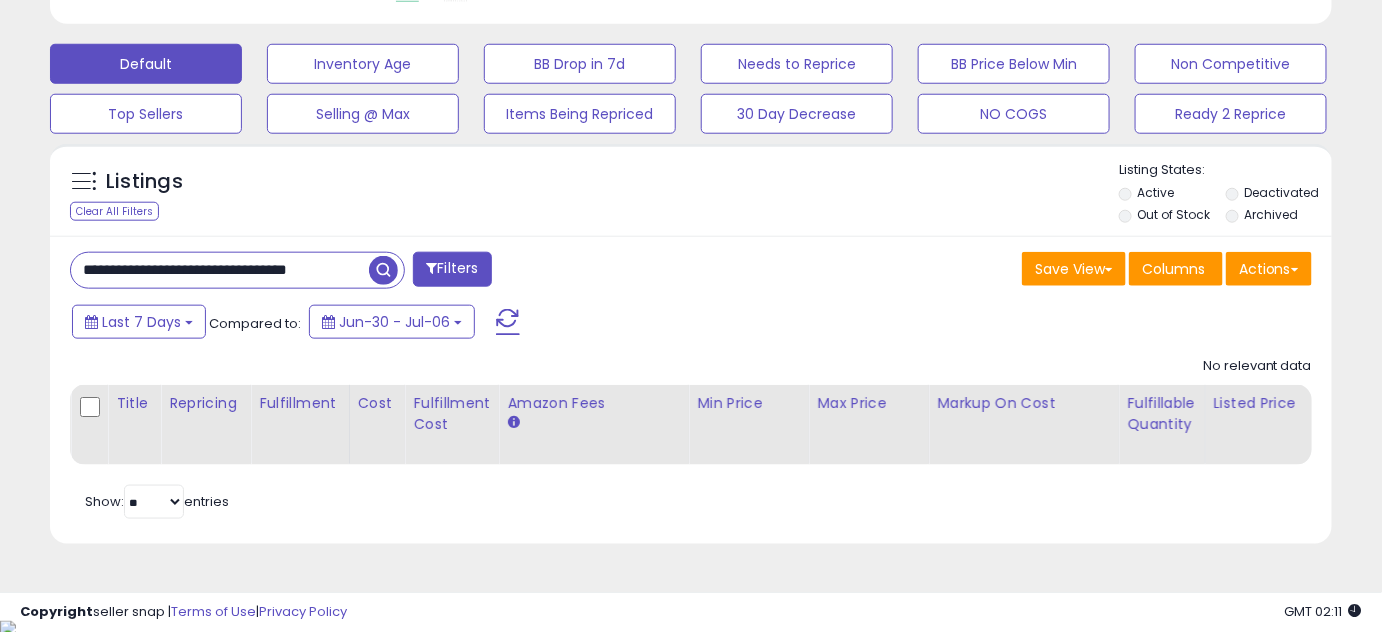 click at bounding box center (383, 270) 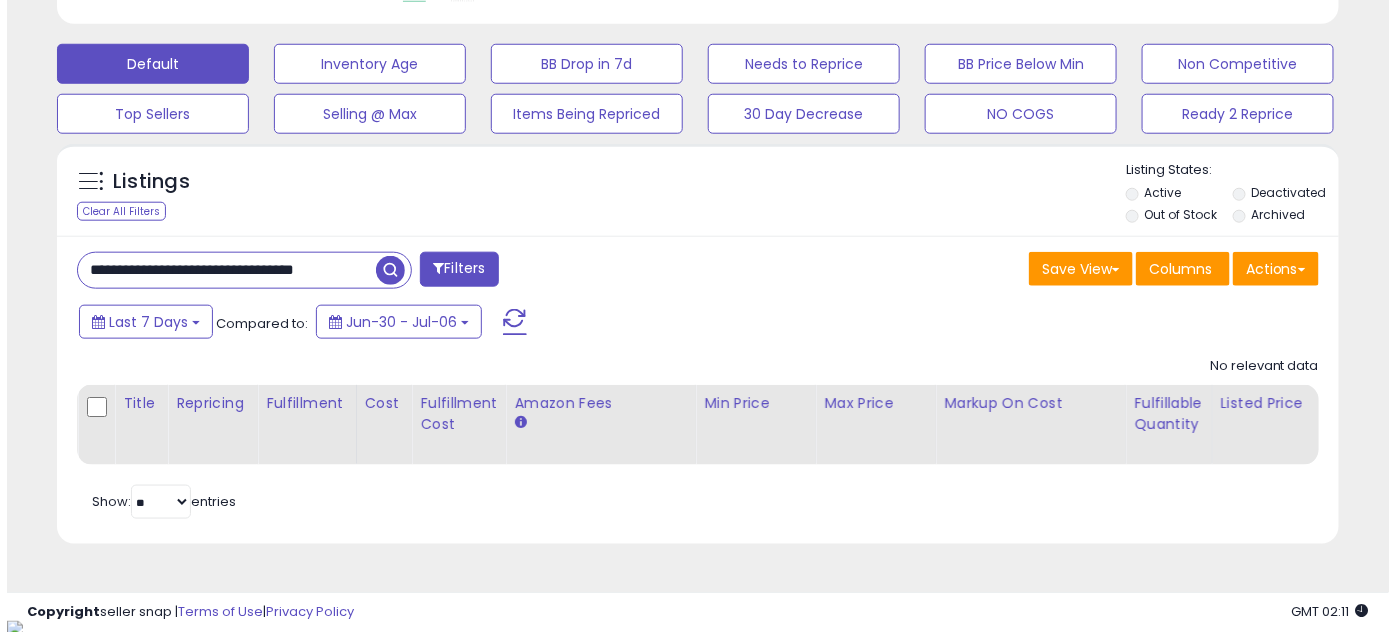 scroll, scrollTop: 999589, scrollLeft: 999249, axis: both 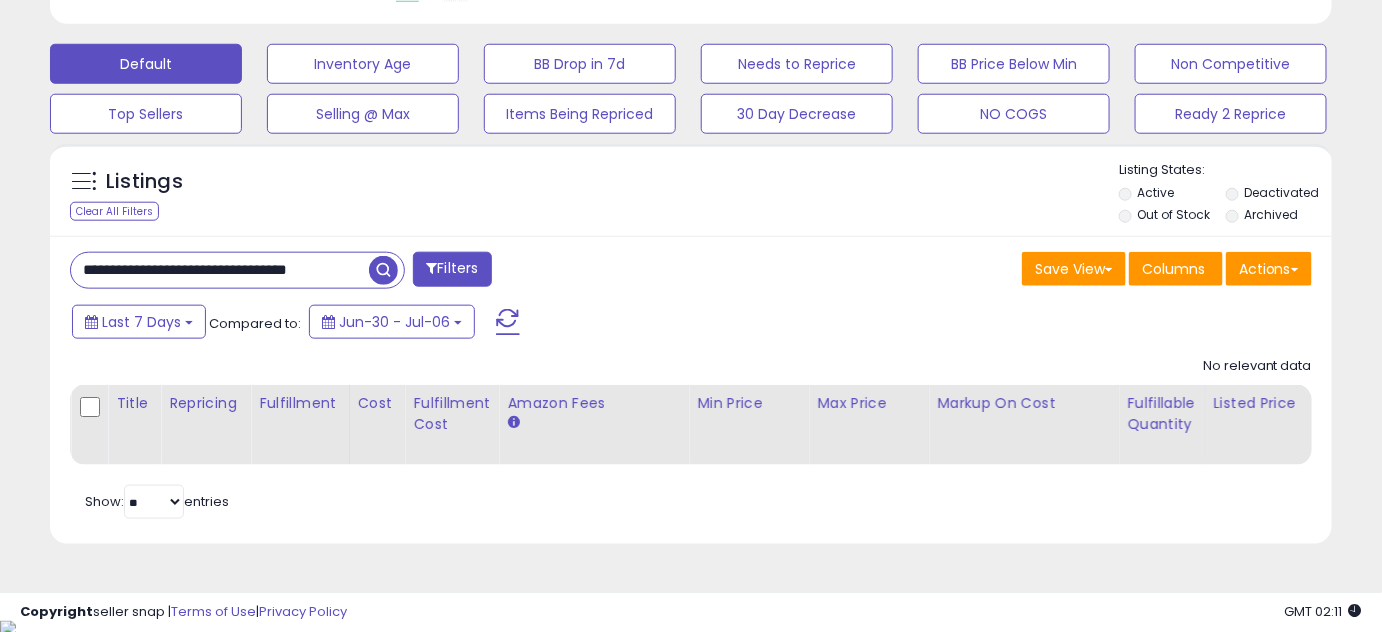 drag, startPoint x: 92, startPoint y: 271, endPoint x: 74, endPoint y: 268, distance: 18.248287 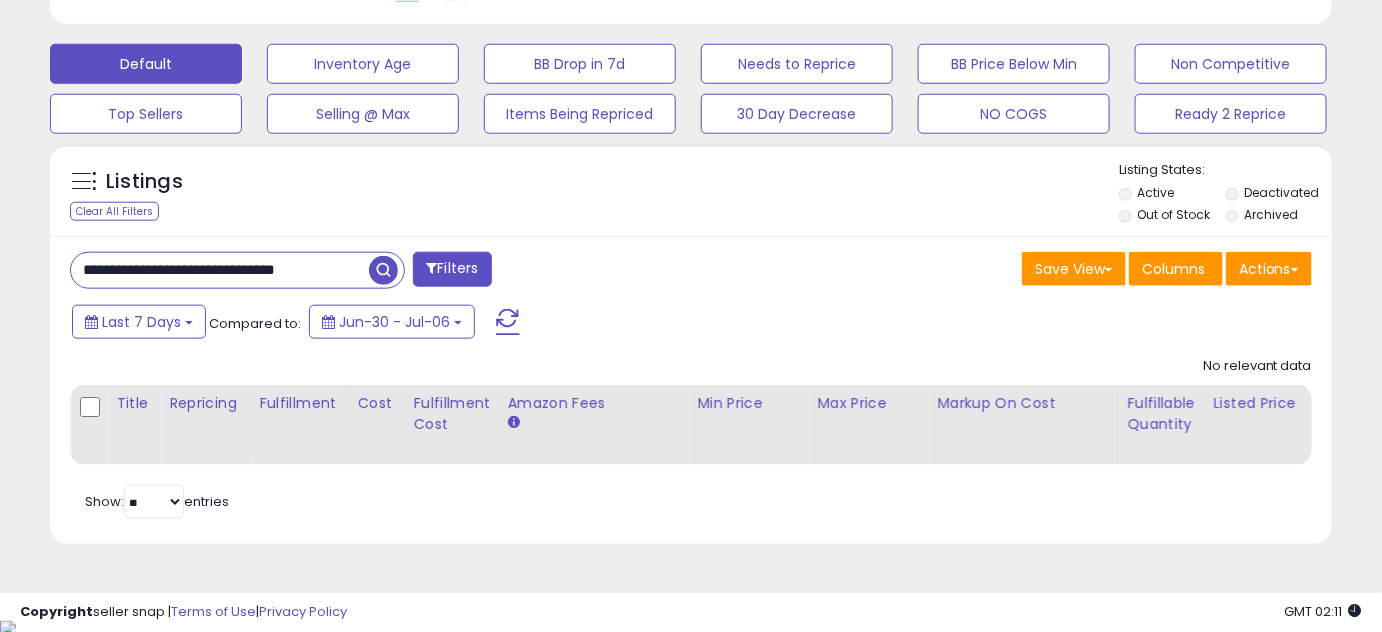 type on "**********" 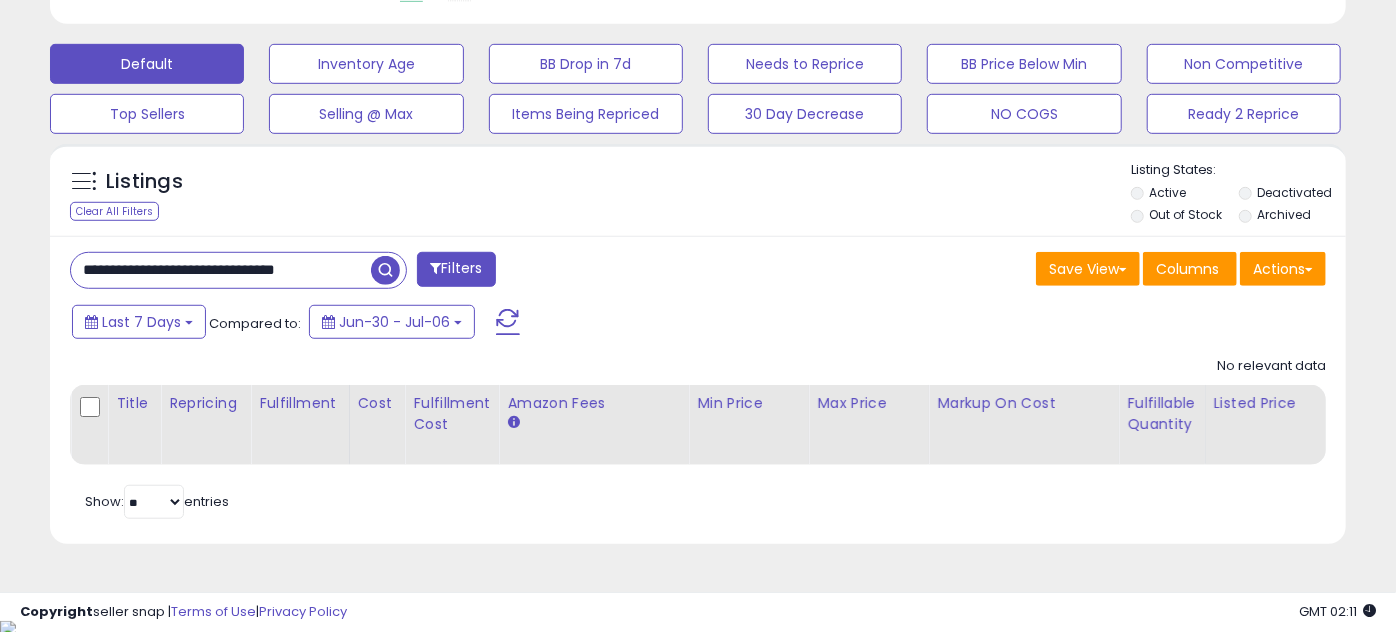 scroll, scrollTop: 999589, scrollLeft: 999249, axis: both 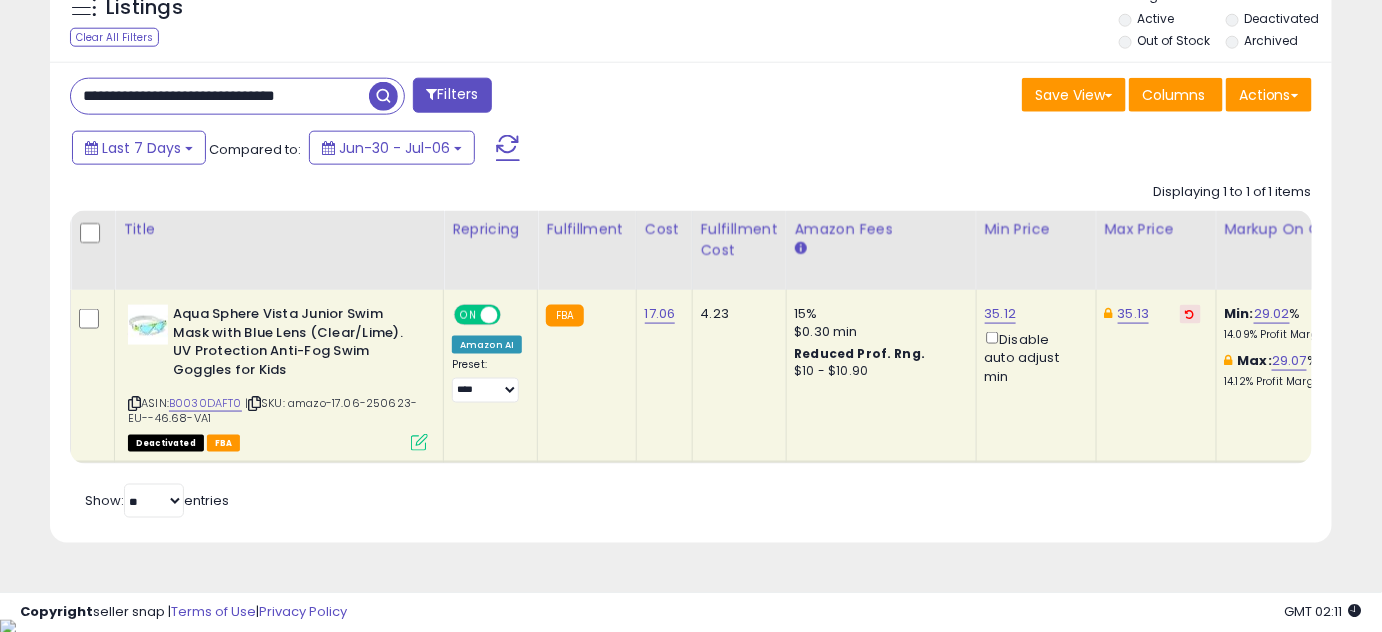 click at bounding box center [419, 442] 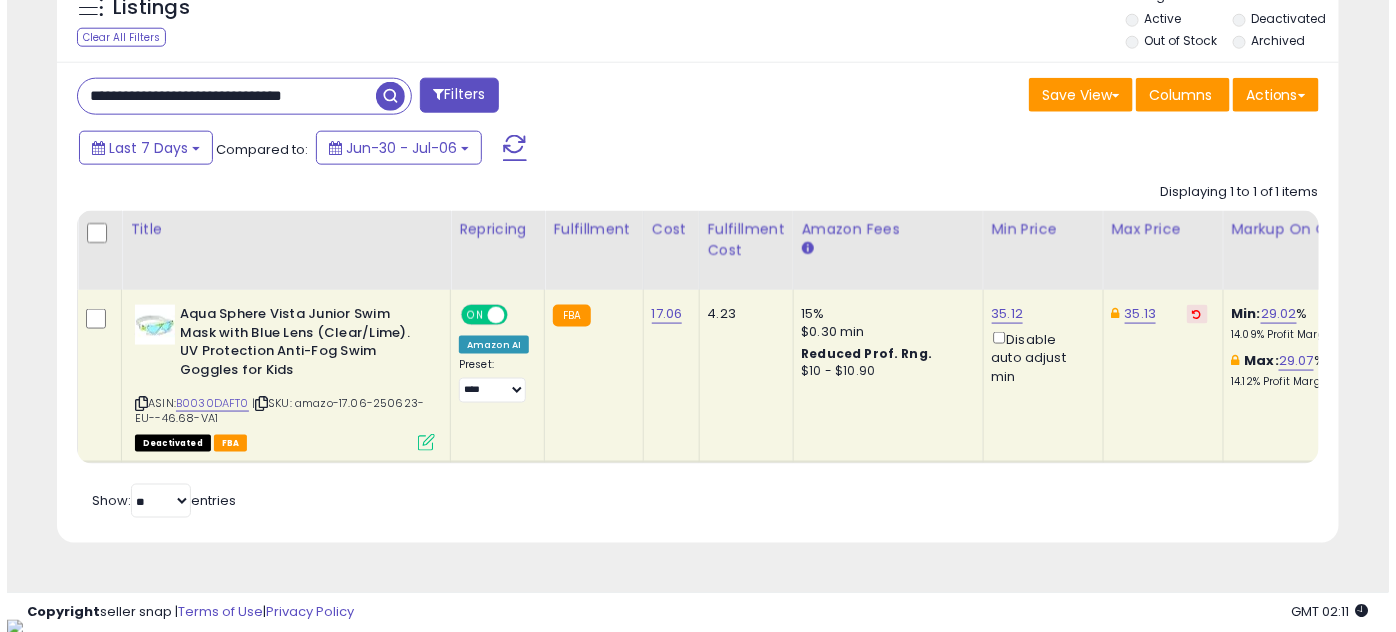 scroll, scrollTop: 999589, scrollLeft: 999249, axis: both 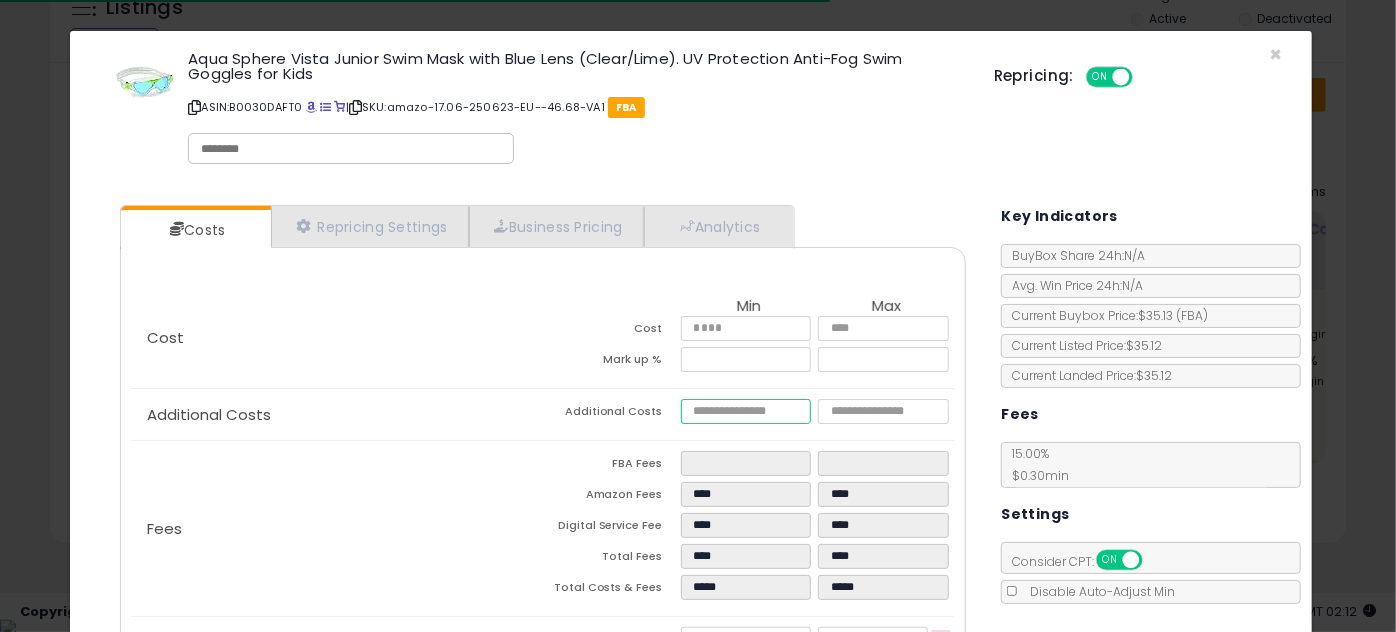 click on "****" at bounding box center (746, 411) 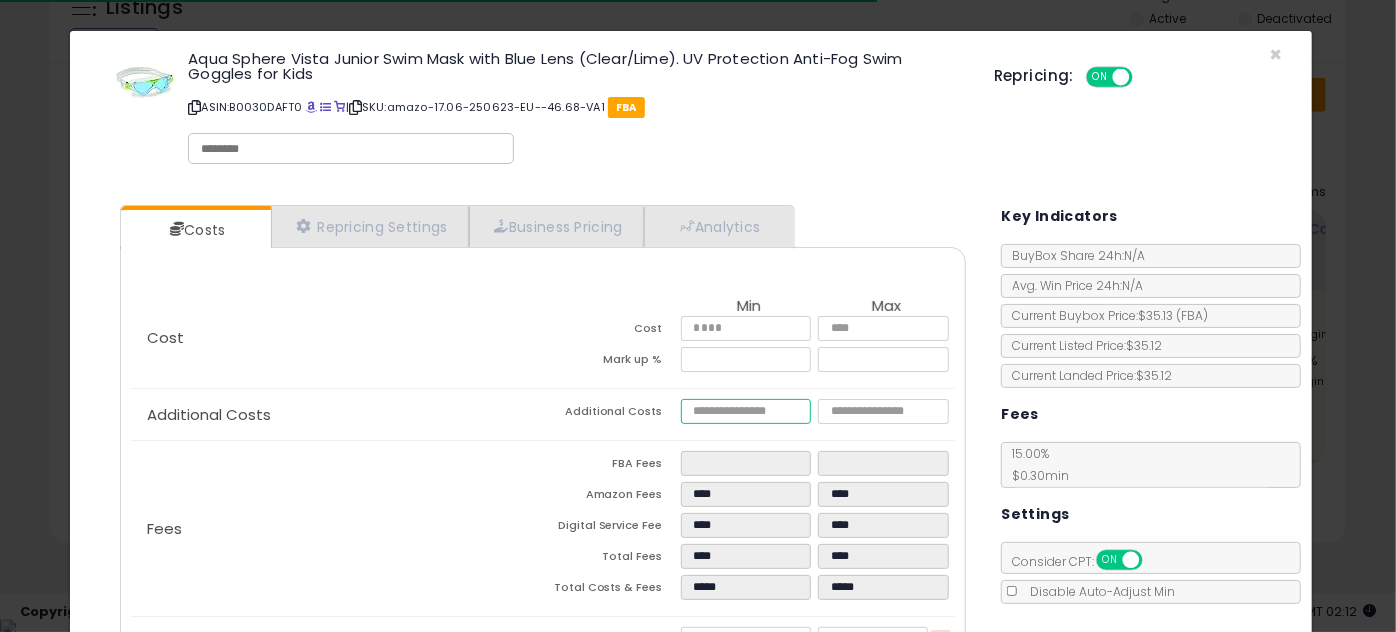 click on "****" at bounding box center (746, 411) 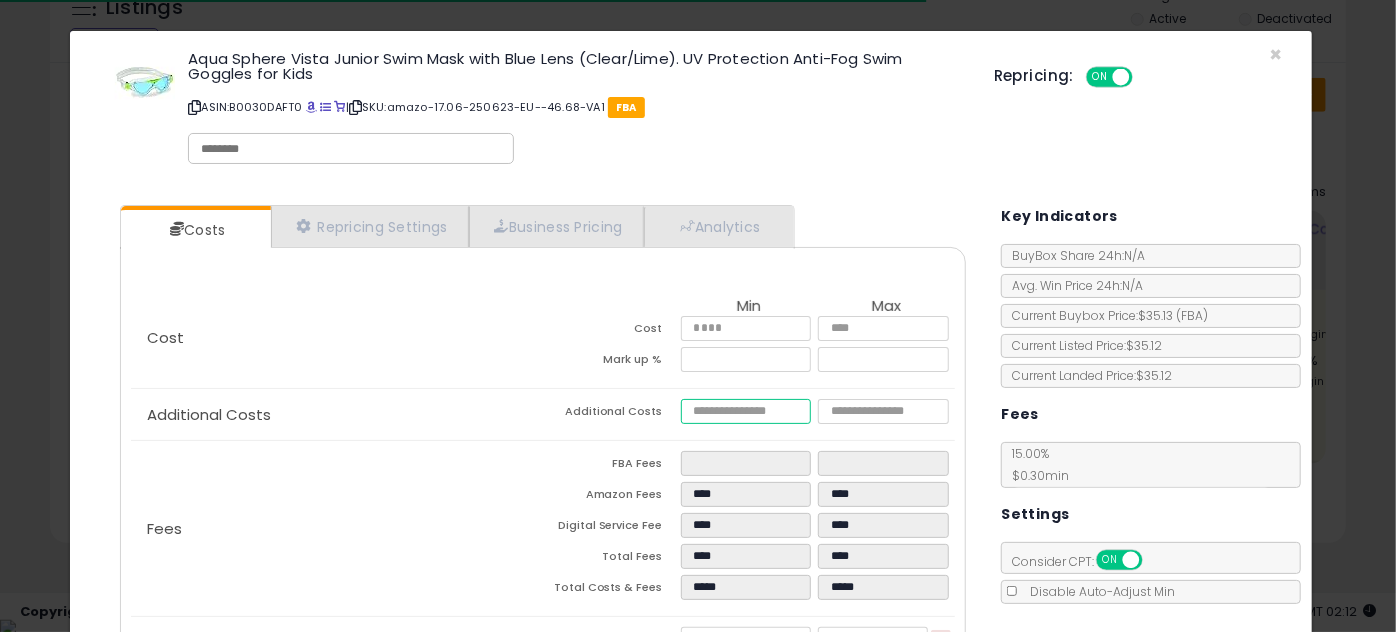 click on "****" at bounding box center [746, 411] 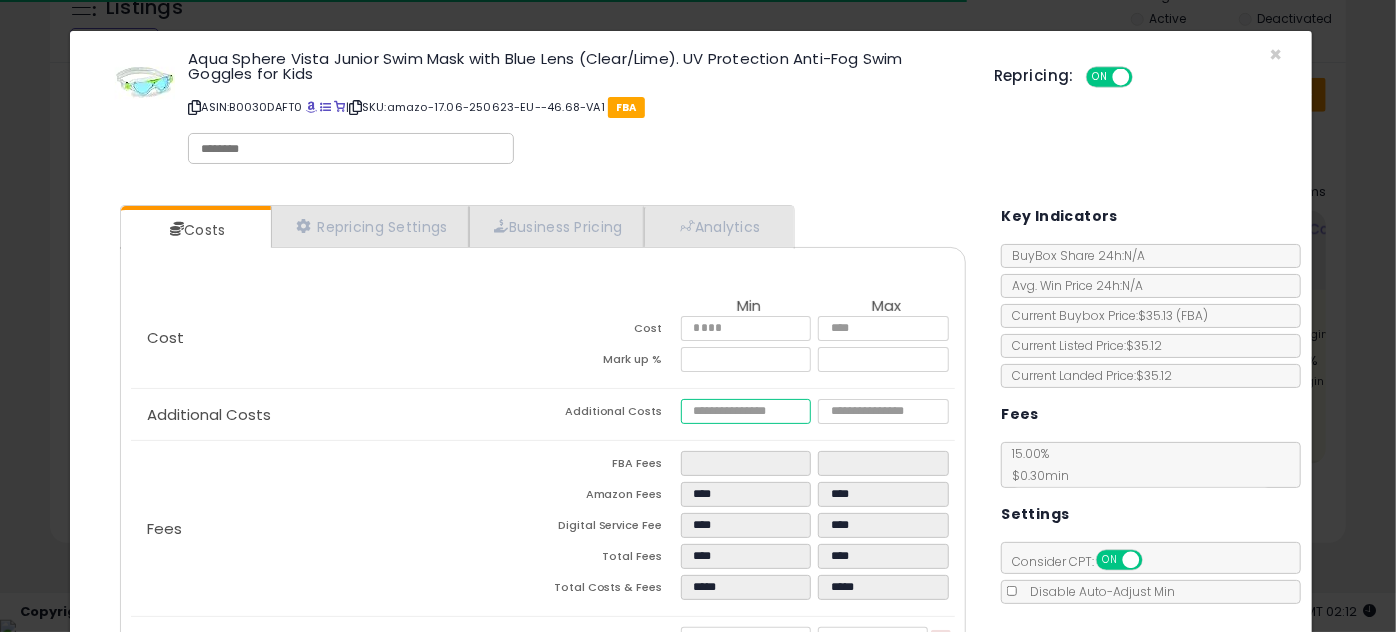 paste on "*" 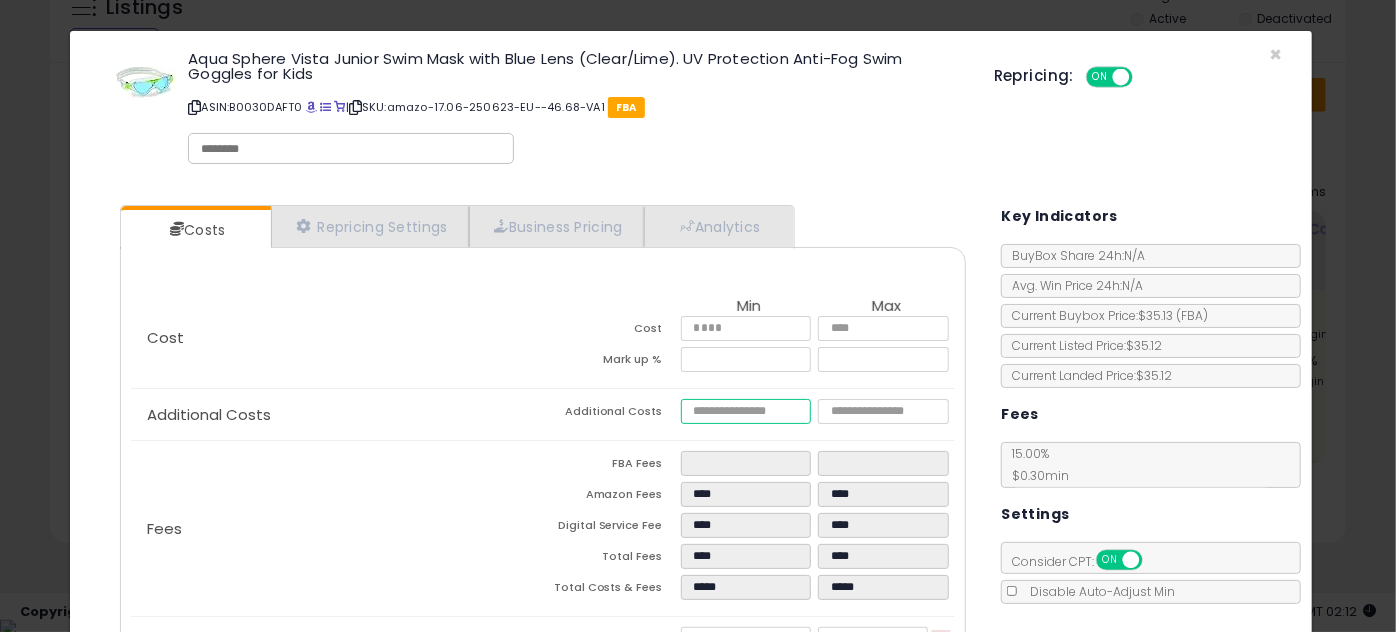 type on "*****" 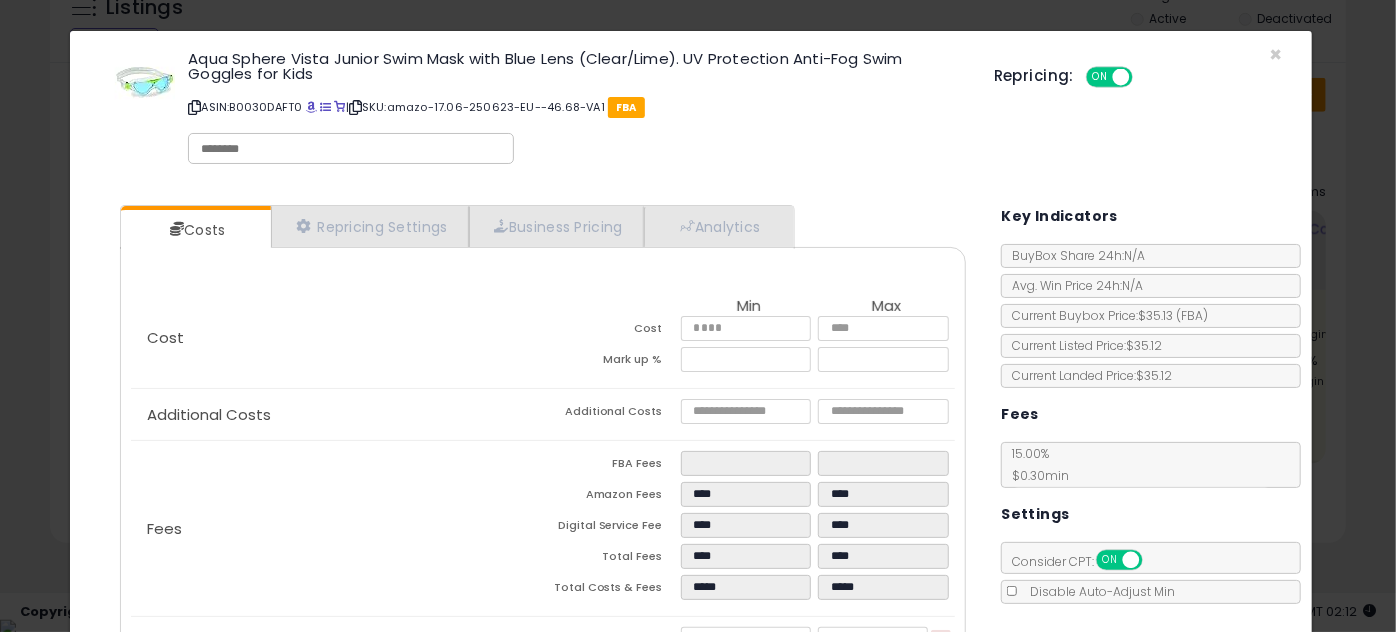 type on "*******" 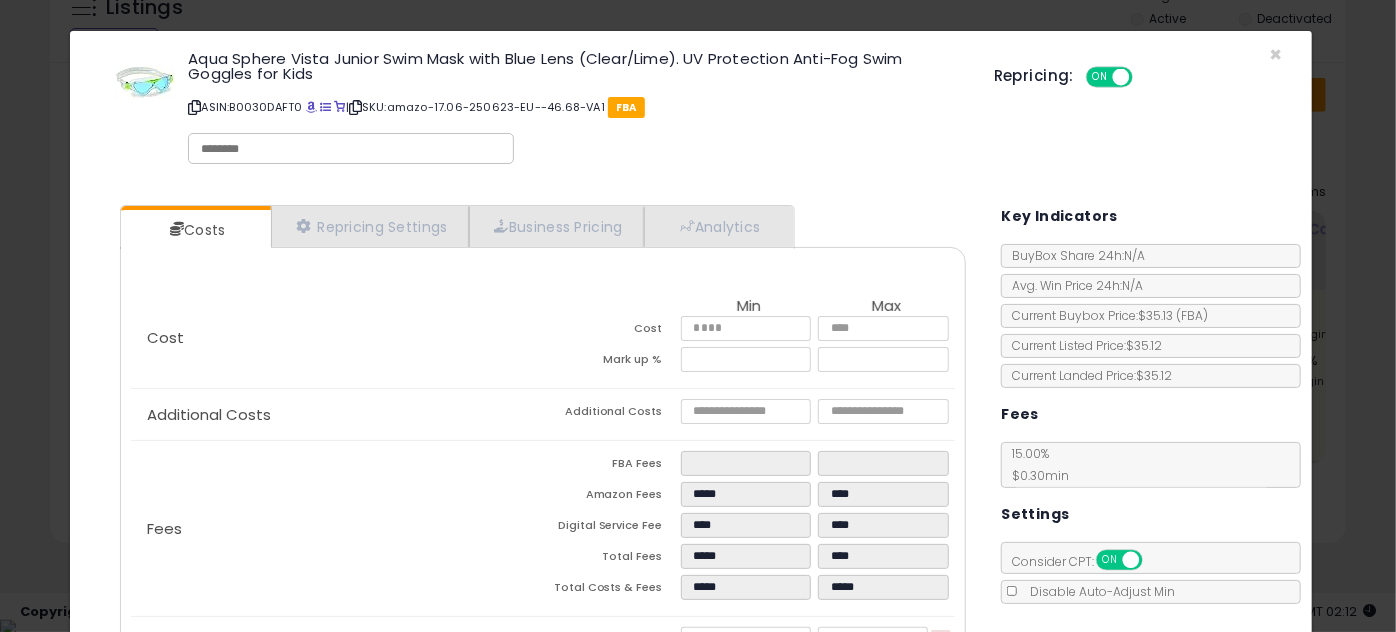 click on "Costs
Repricing Settings
Business Pricing
Analytics" at bounding box center (543, 488) 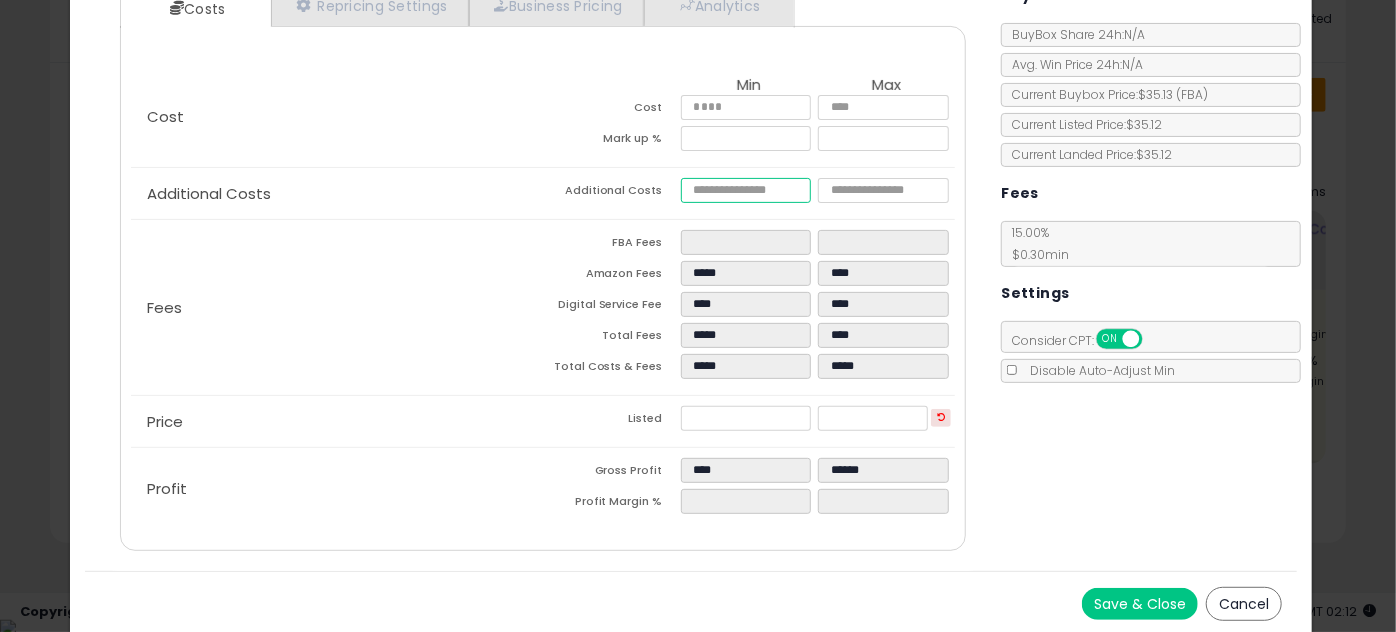 type on "****" 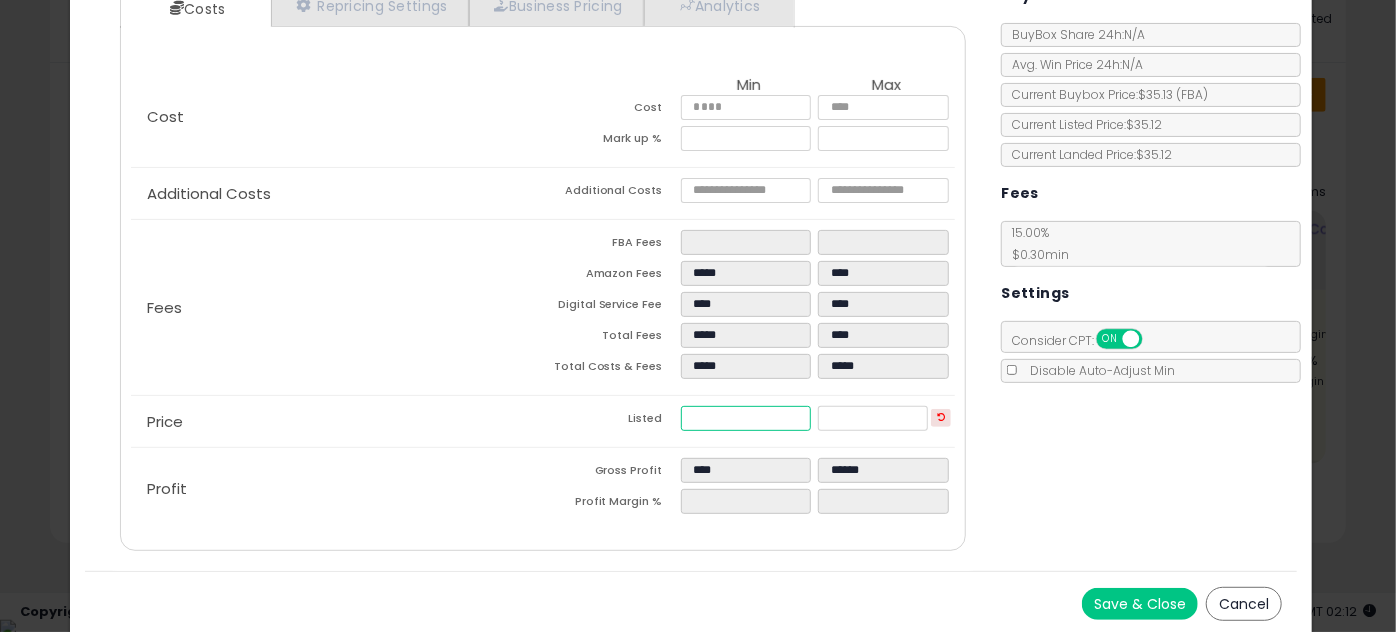 type on "*****" 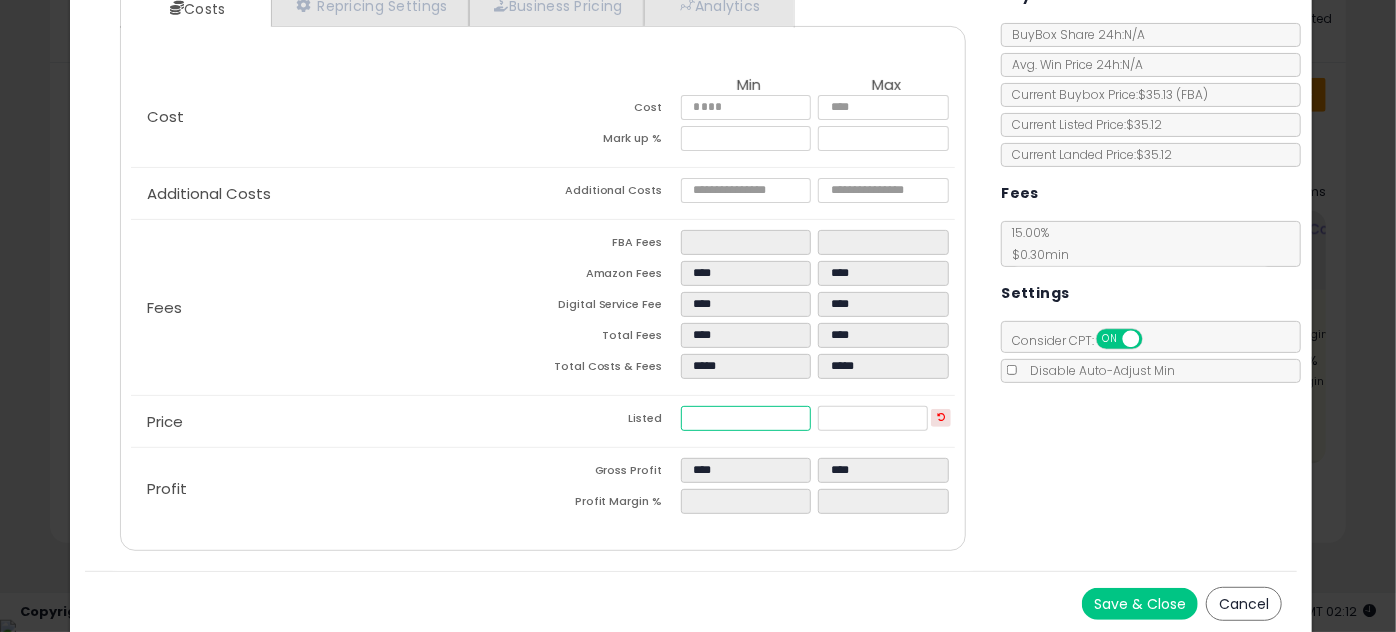 type on "*****" 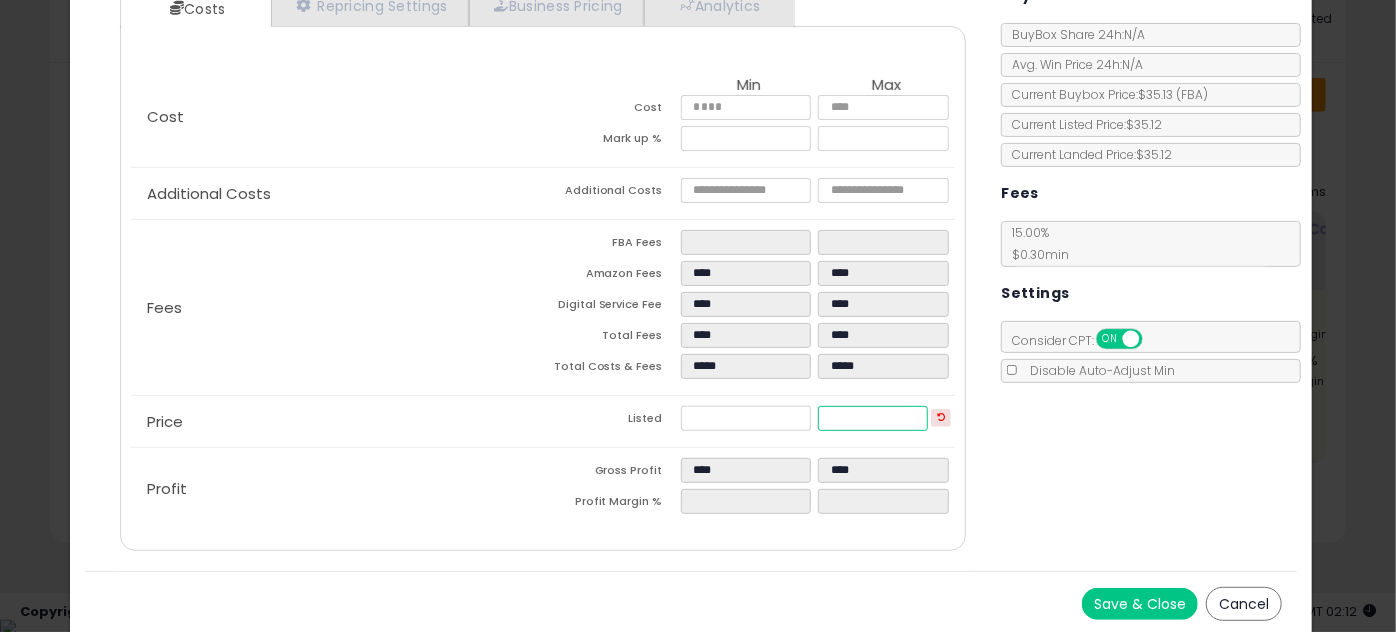 type on "****" 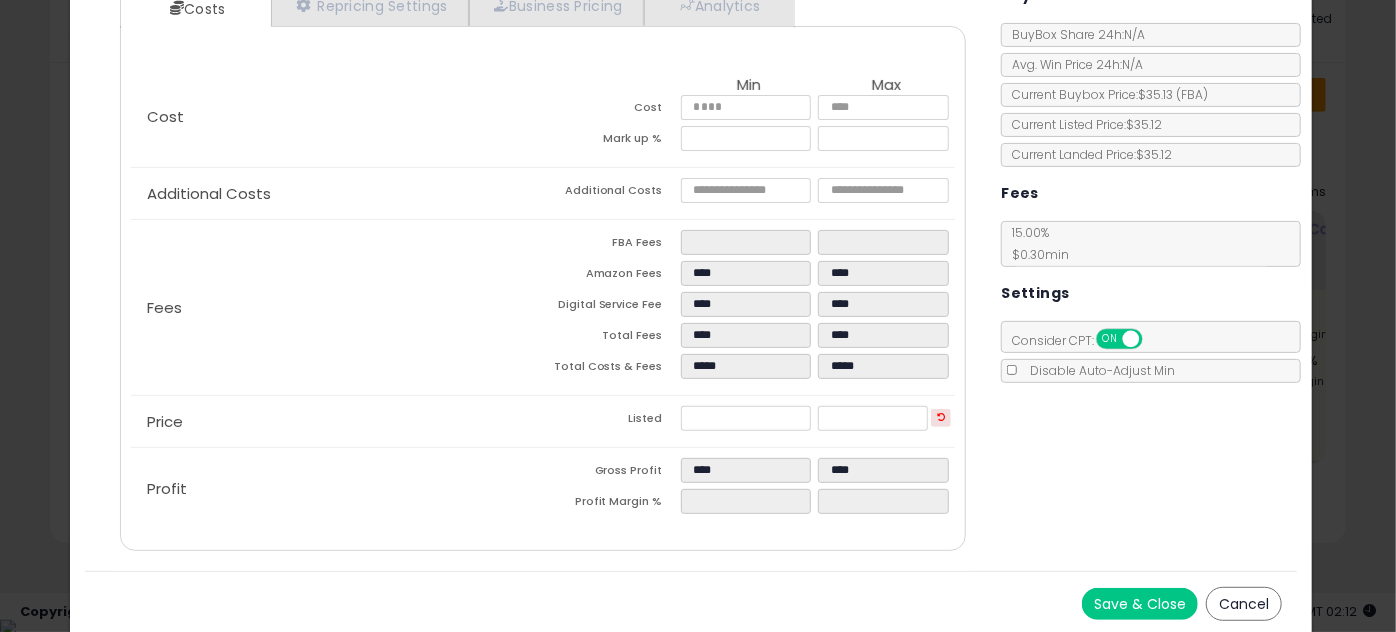 type on "*****" 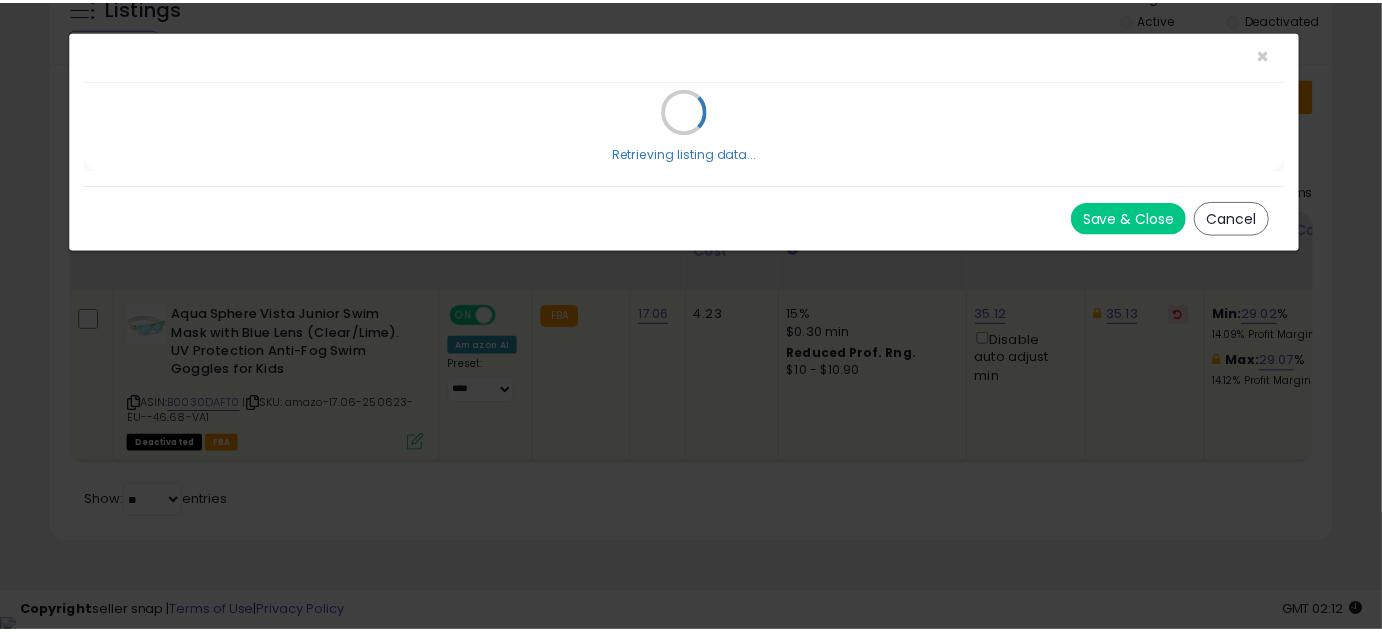 scroll, scrollTop: 0, scrollLeft: 0, axis: both 